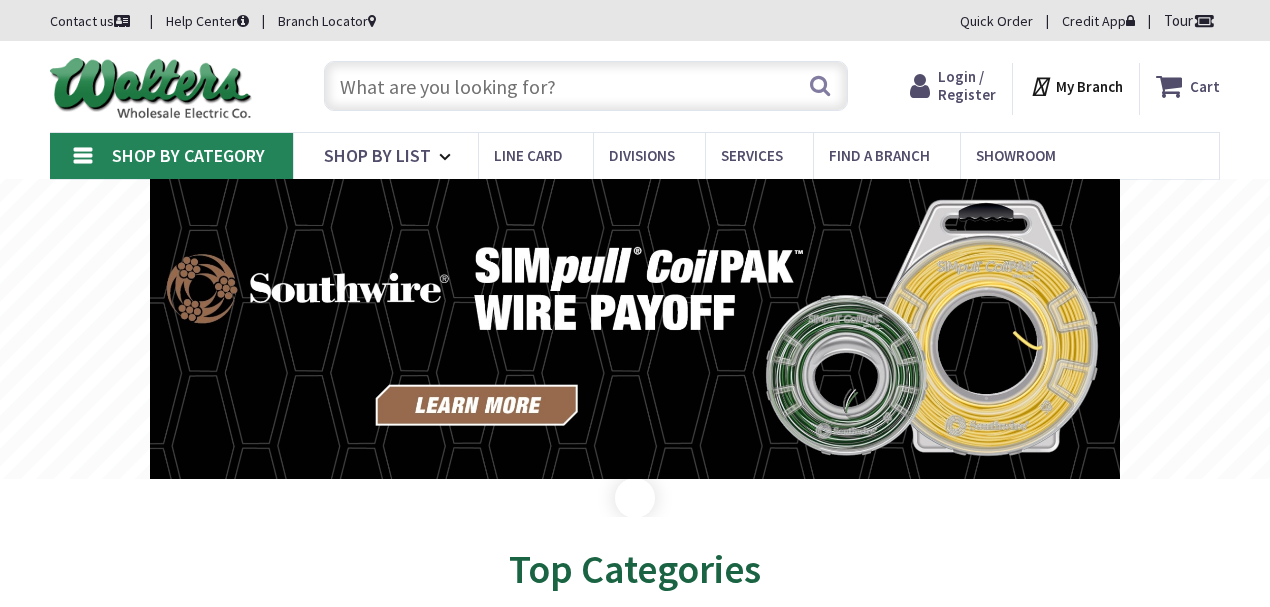 scroll, scrollTop: 0, scrollLeft: 0, axis: both 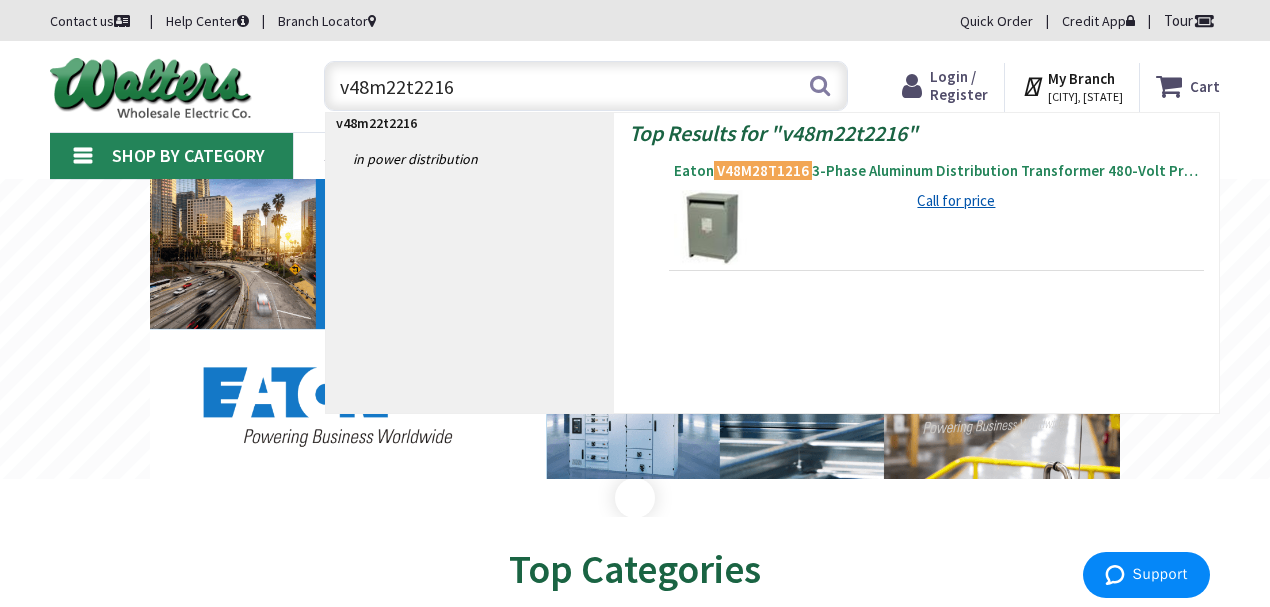 type on "v48m22t2216" 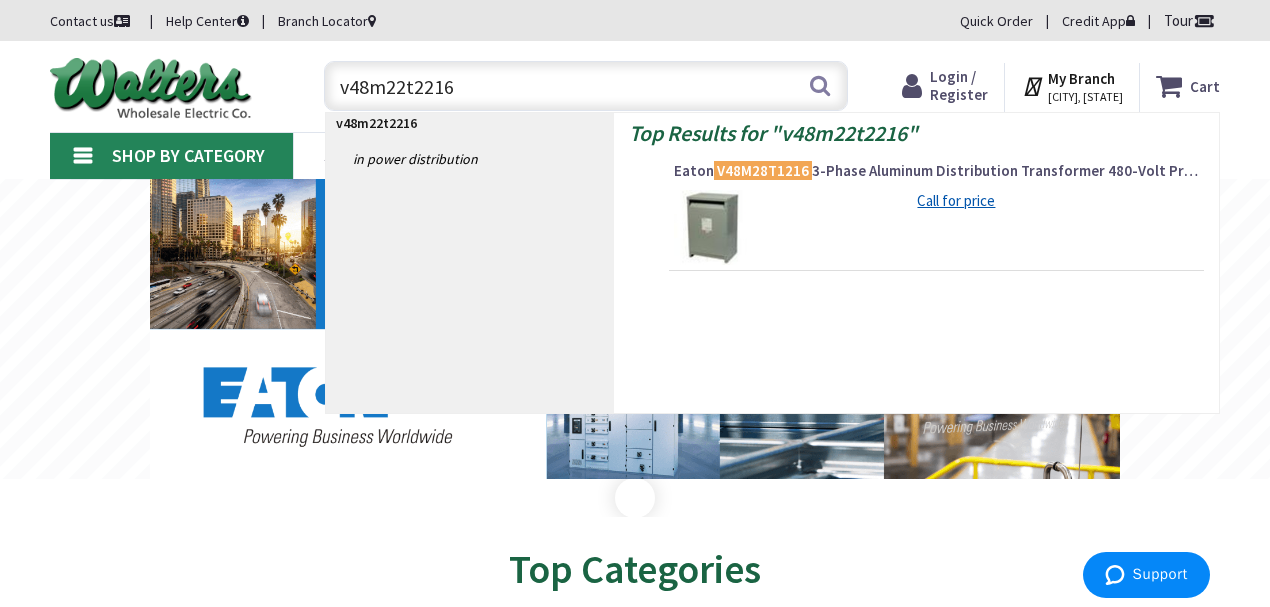 click on "V48M28T1216" at bounding box center [763, 170] 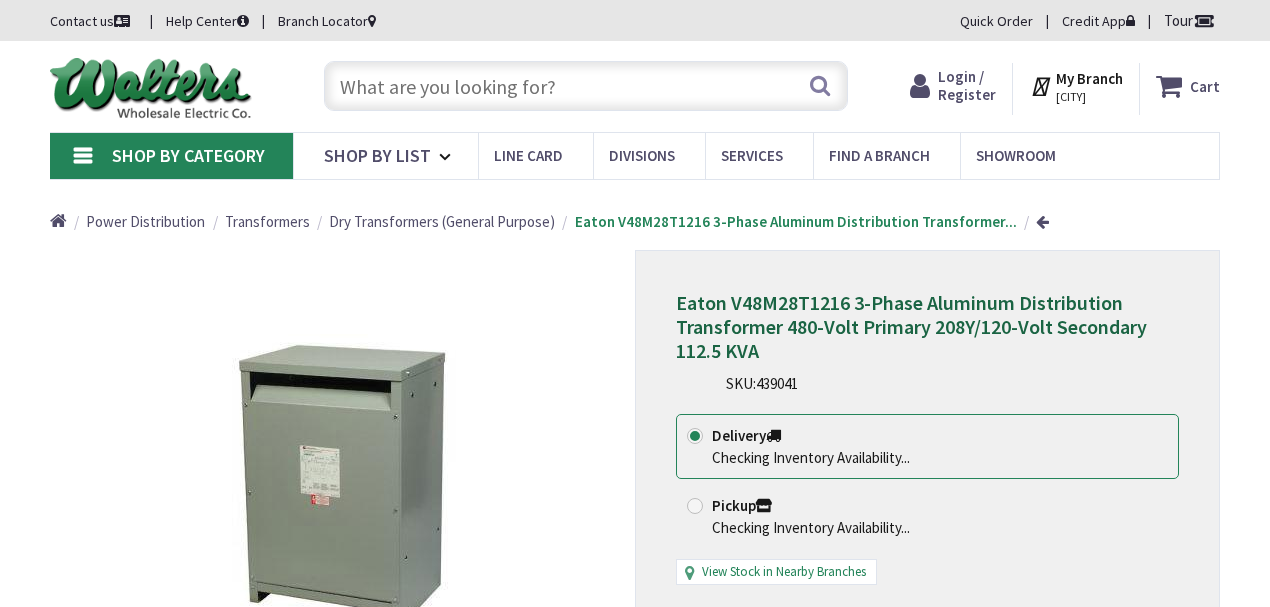 scroll, scrollTop: 0, scrollLeft: 0, axis: both 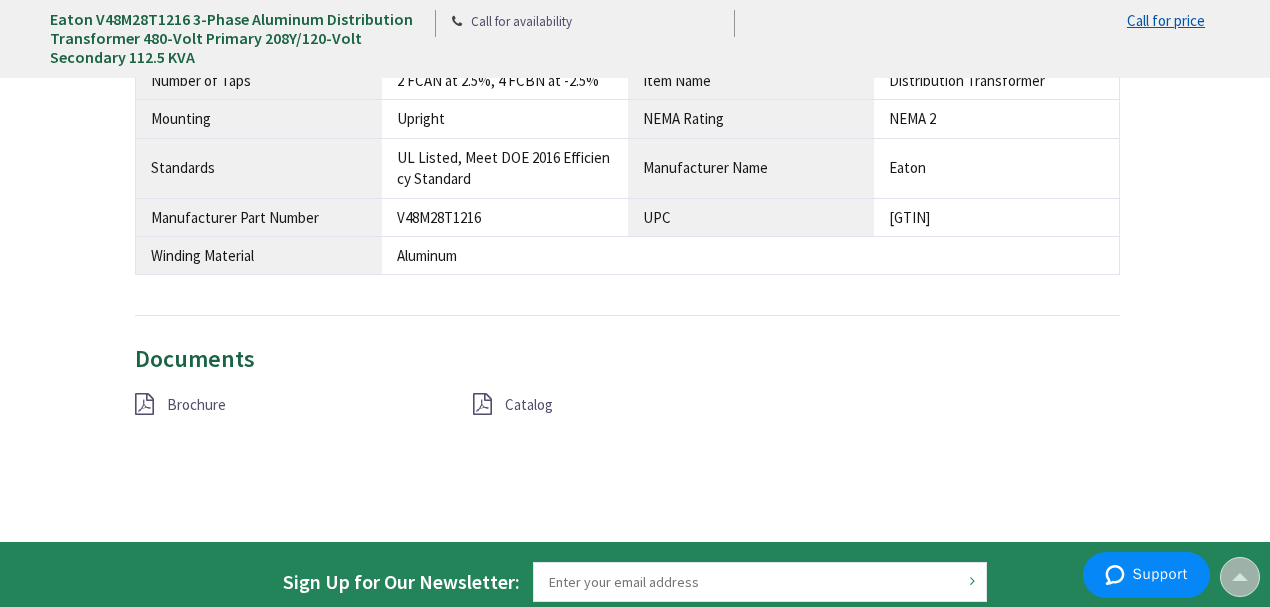 click at bounding box center [144, 404] 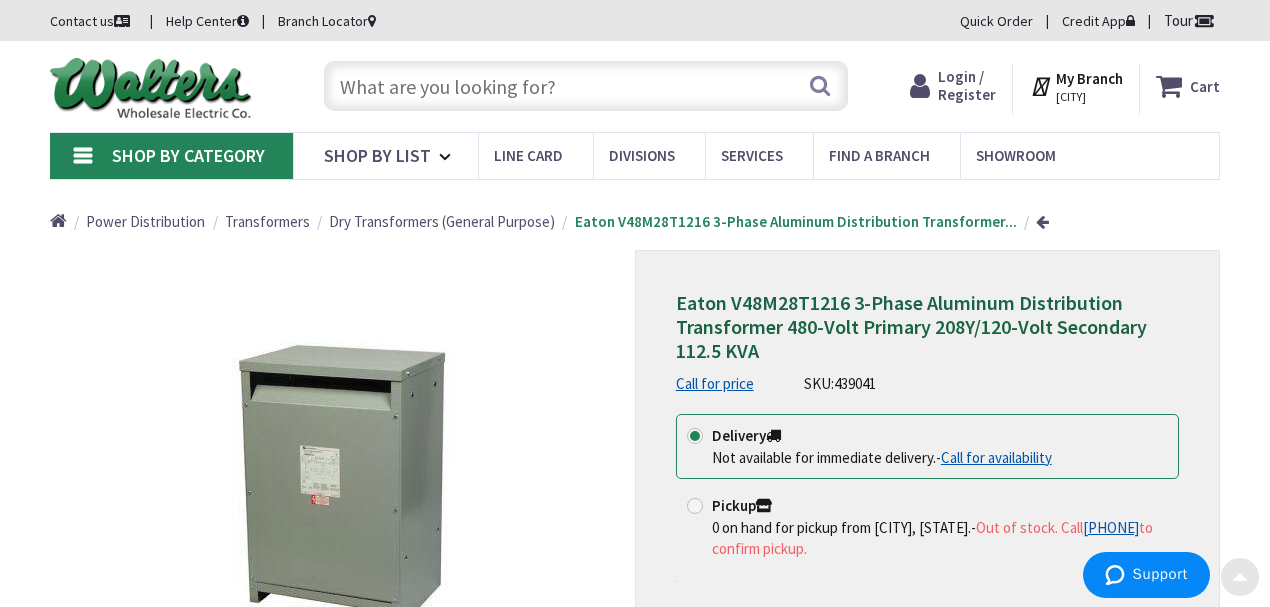 scroll, scrollTop: 0, scrollLeft: 0, axis: both 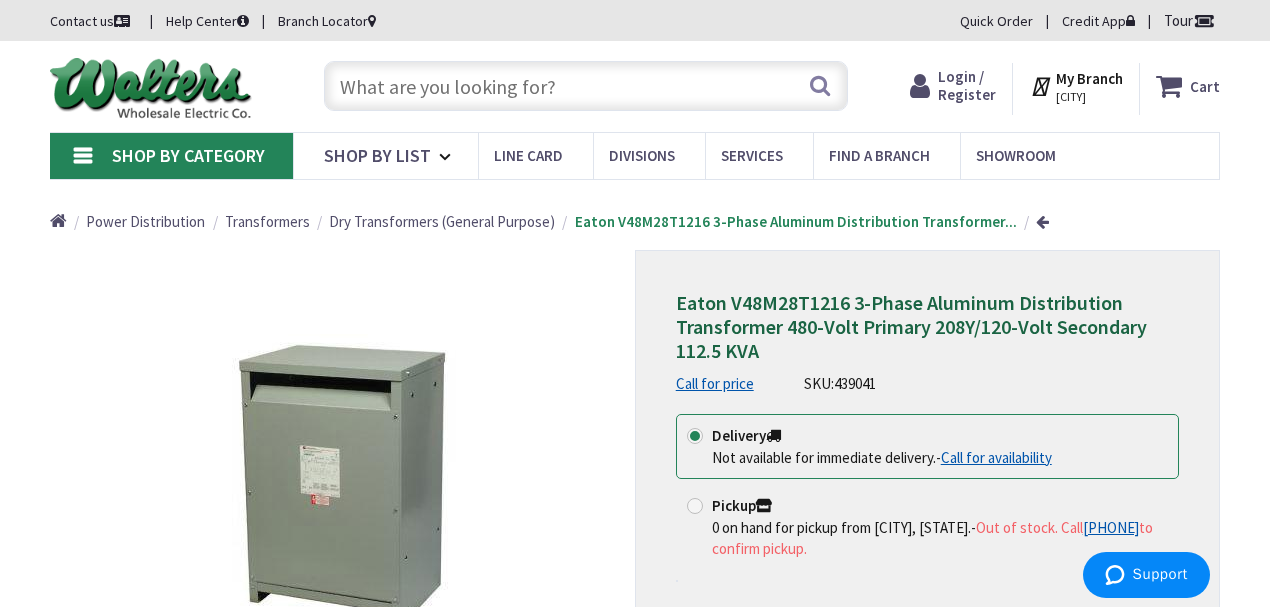 click at bounding box center [586, 86] 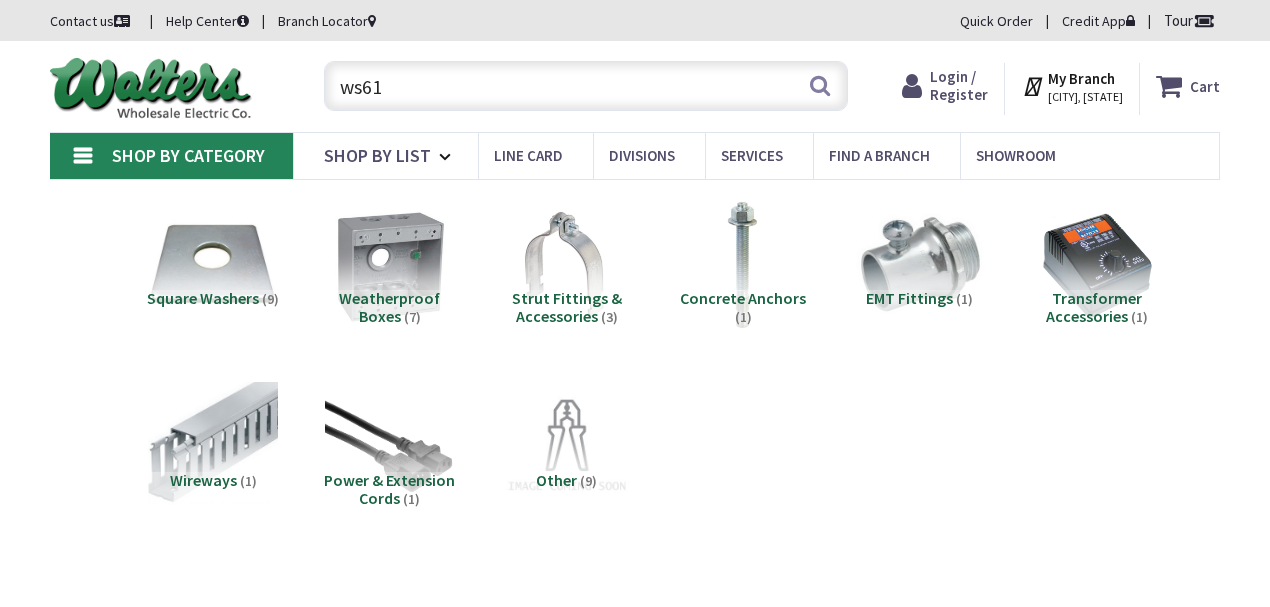 scroll, scrollTop: 0, scrollLeft: 0, axis: both 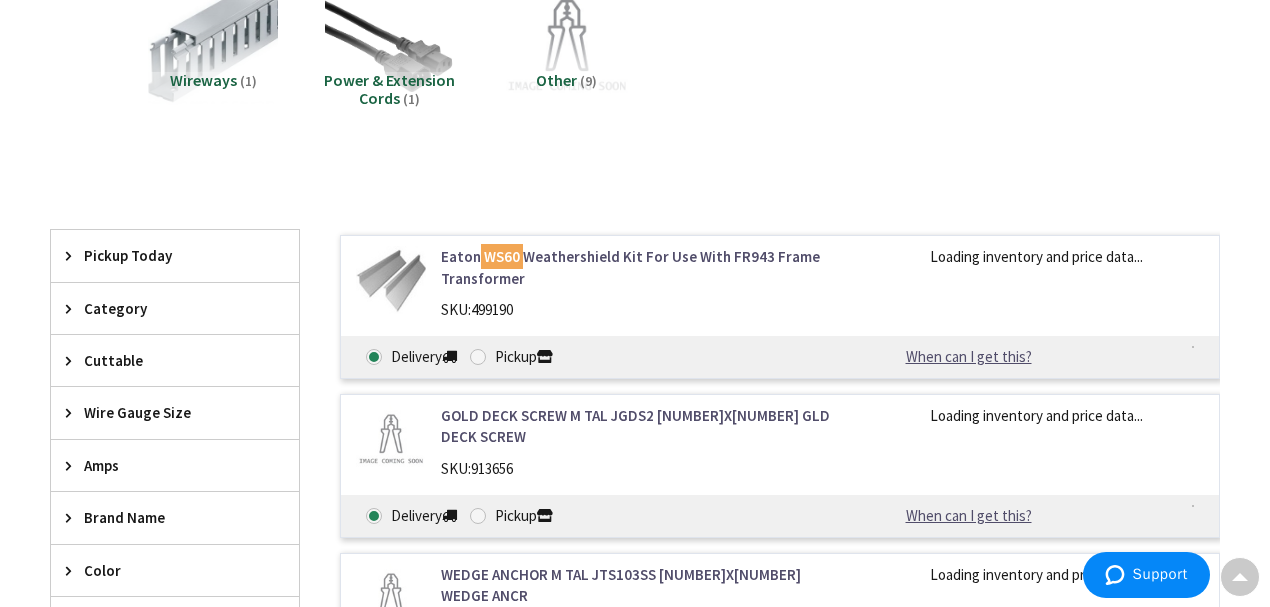 click on "Eaton  WS60  Weathershield Kit For Use With FR943 Frame Transformer" at bounding box center [639, 267] 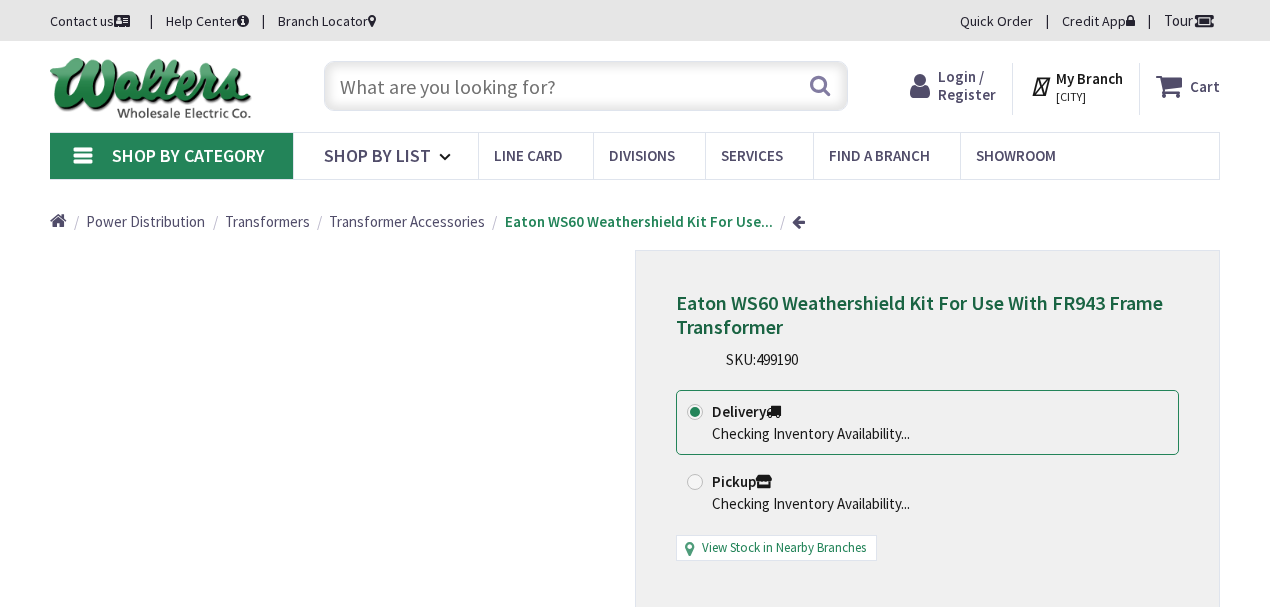 scroll, scrollTop: 0, scrollLeft: 0, axis: both 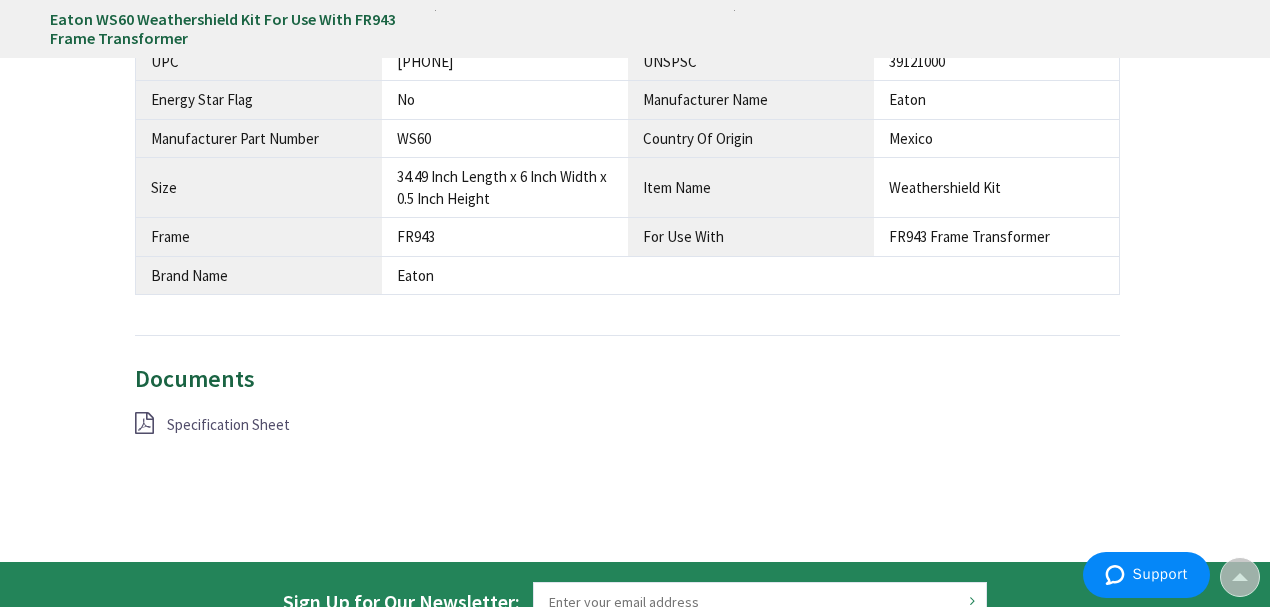 click on "Specification Sheet" at bounding box center (228, 424) 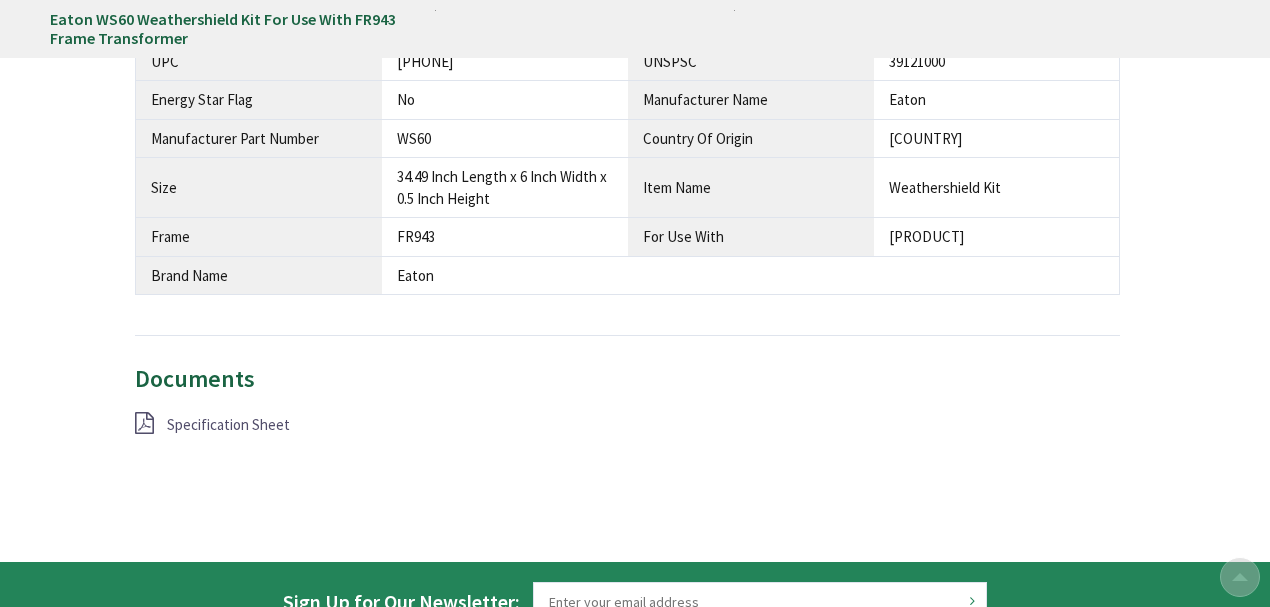 scroll, scrollTop: 1066, scrollLeft: 0, axis: vertical 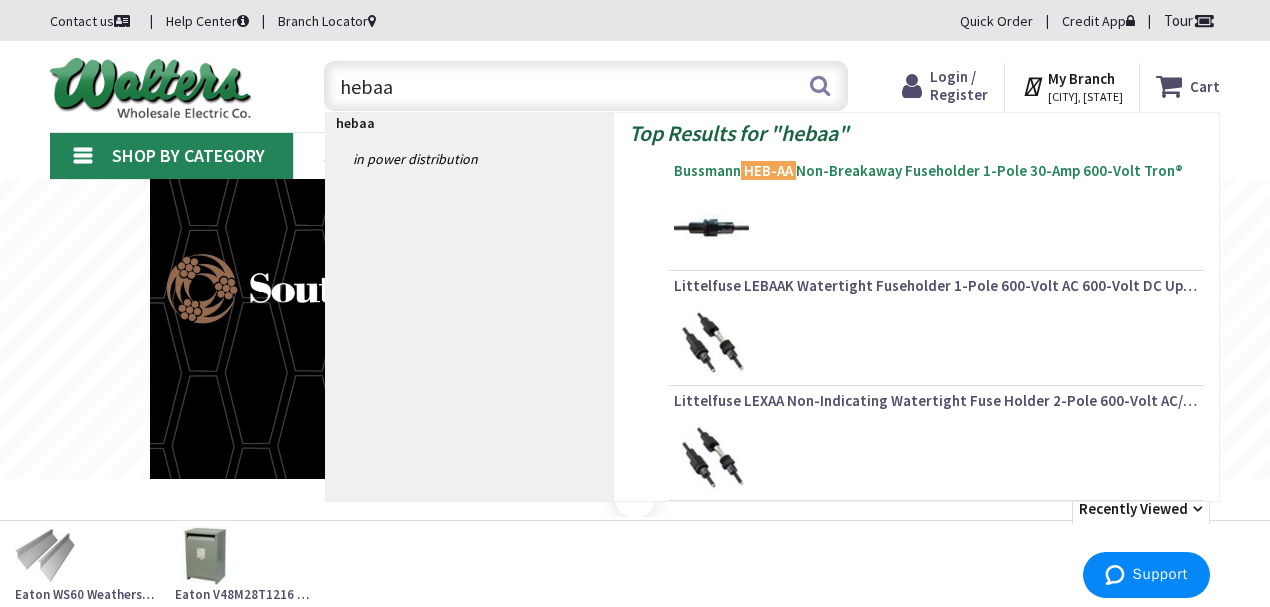 type on "hebaa" 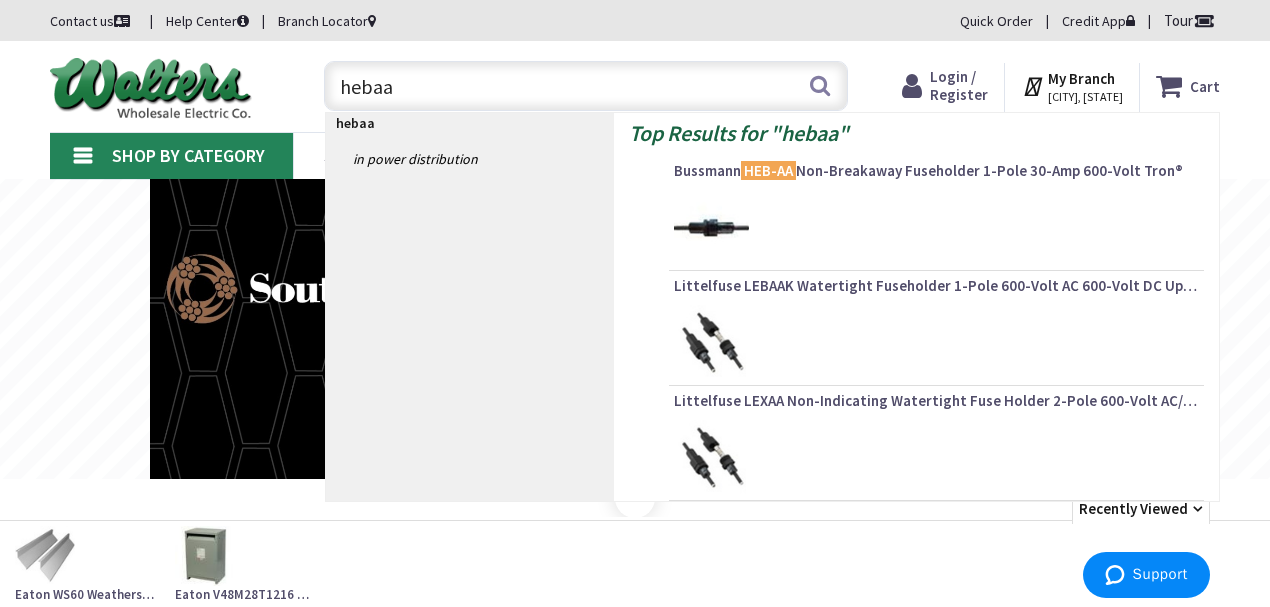 click on "Bussmann  HEB-AA  Non-Breakaway Fuseholder 1-Pole 30-Amp 600-Volt Tron®" at bounding box center [936, 171] 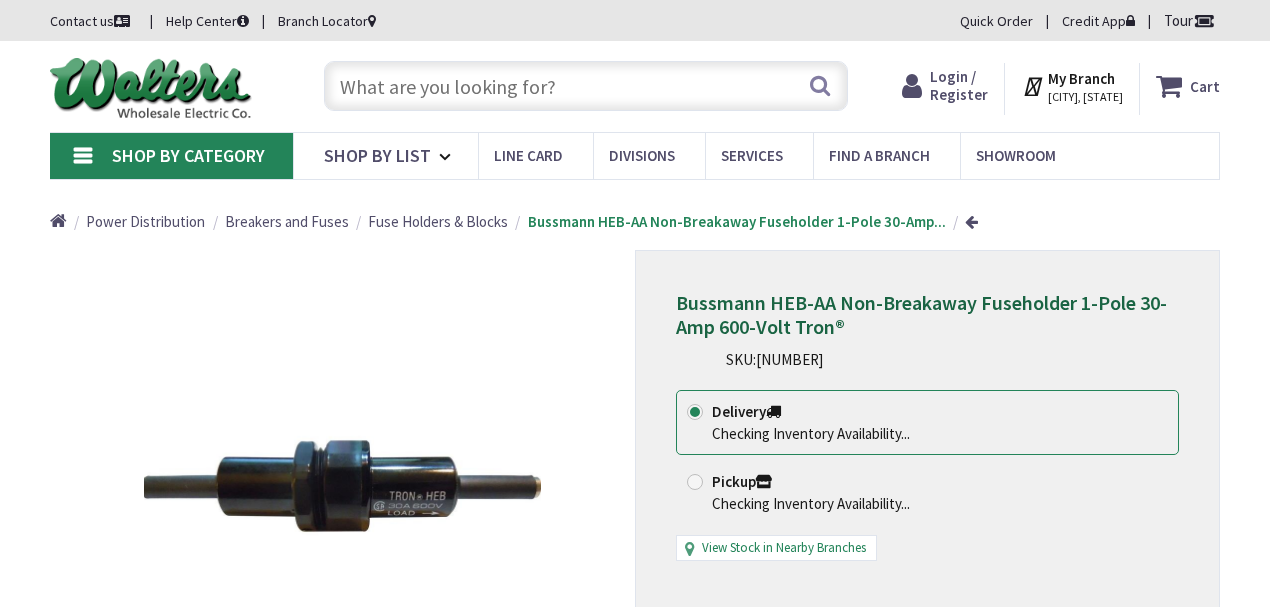 scroll, scrollTop: 0, scrollLeft: 0, axis: both 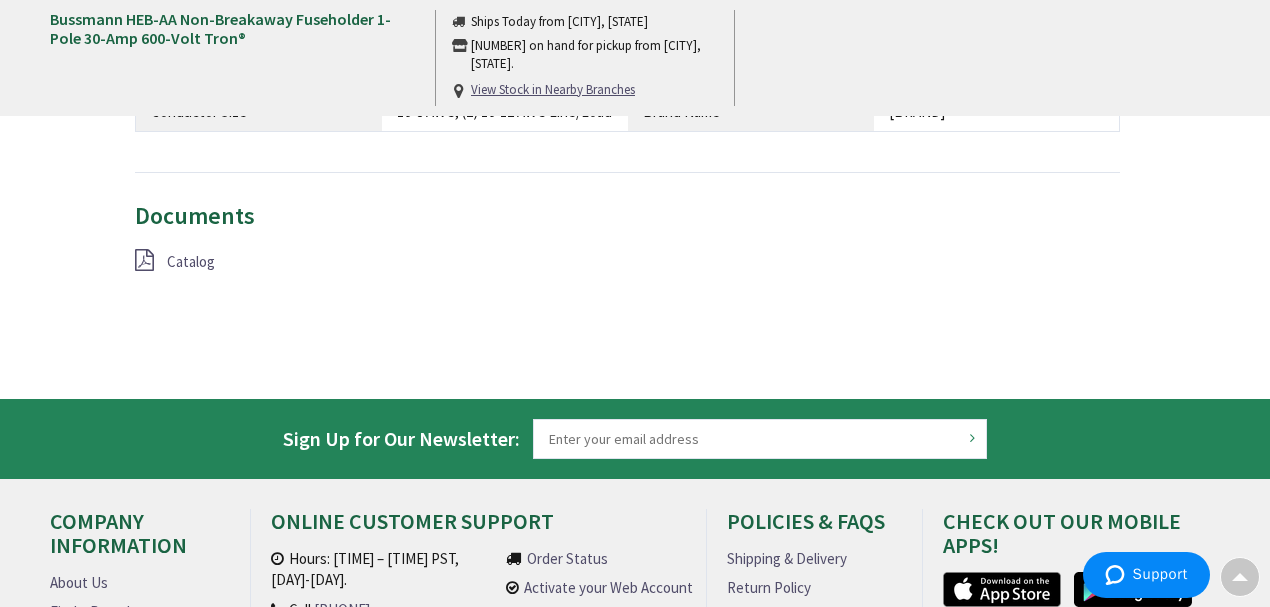 click at bounding box center [144, 260] 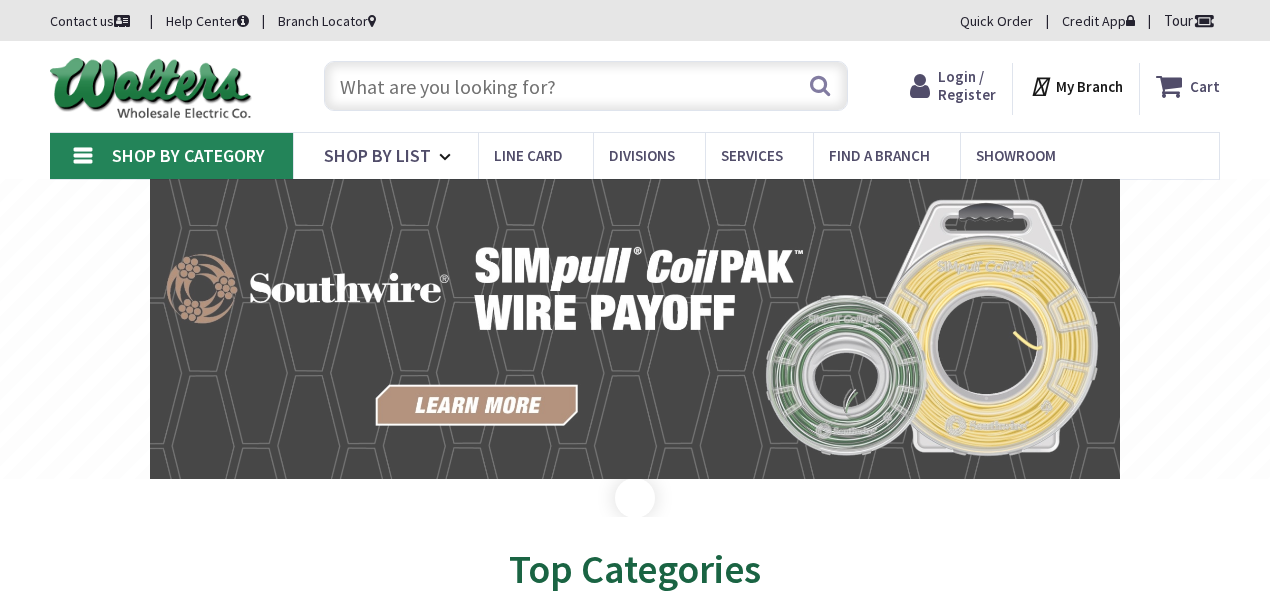 scroll, scrollTop: 0, scrollLeft: 0, axis: both 